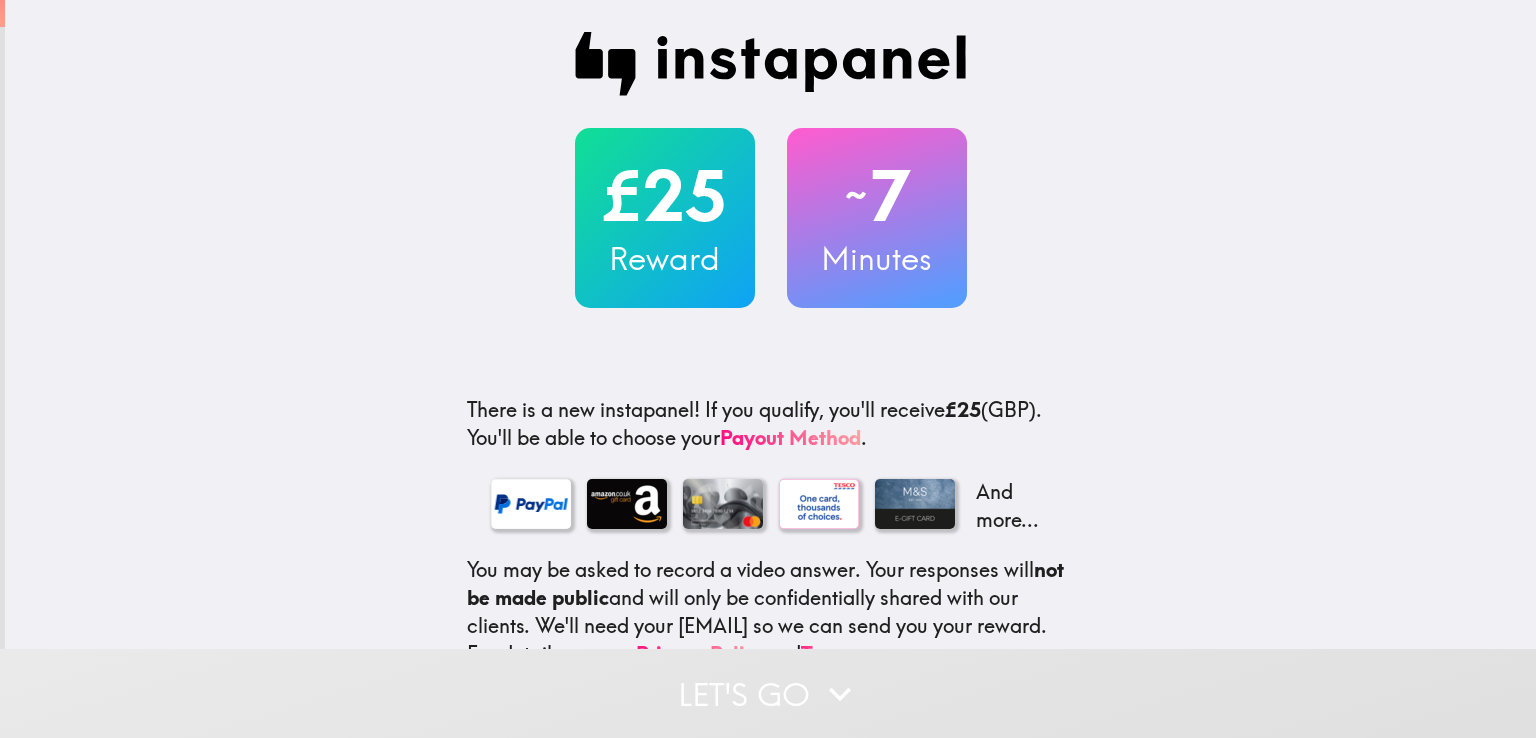 scroll, scrollTop: 0, scrollLeft: 0, axis: both 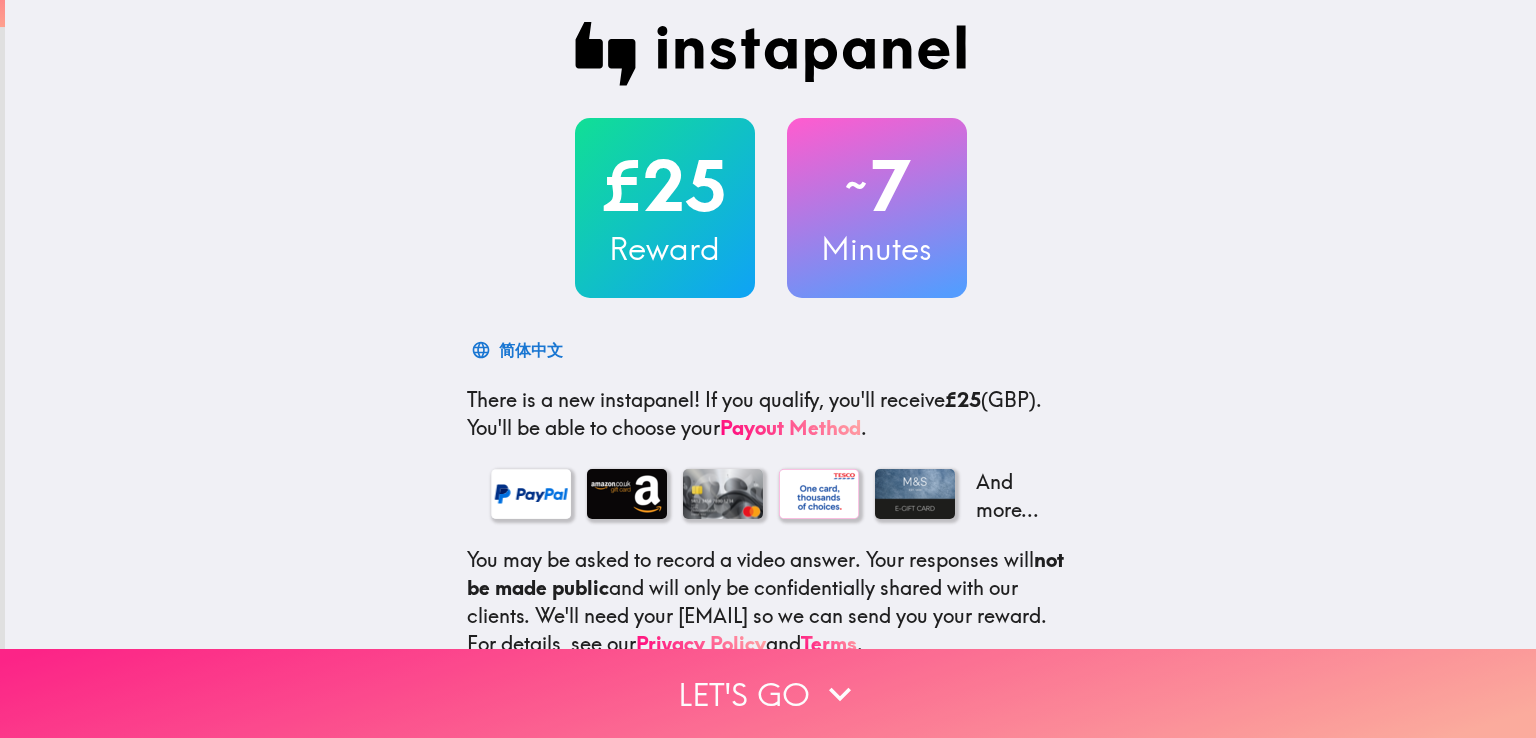 click on "Let's go" at bounding box center [768, 693] 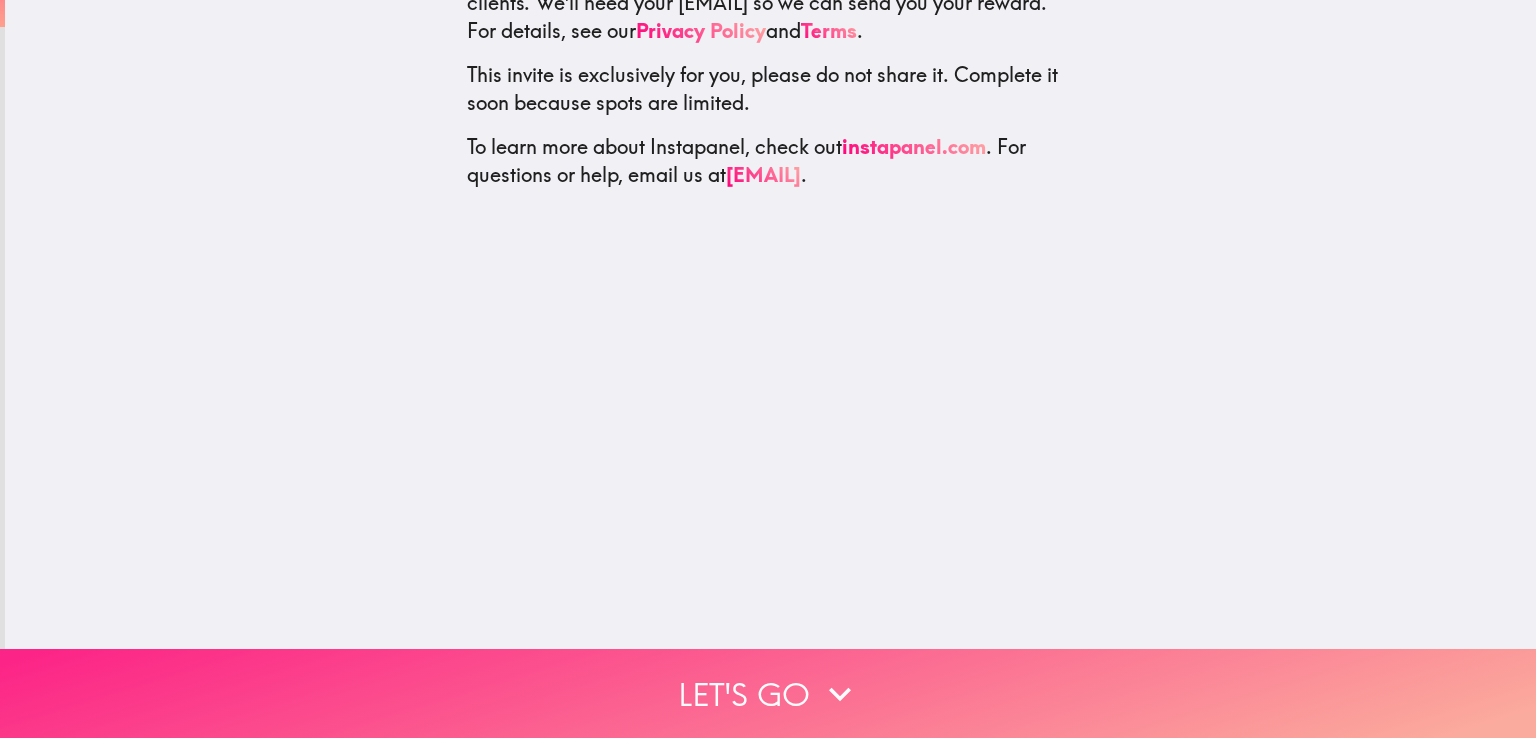 scroll, scrollTop: 0, scrollLeft: 0, axis: both 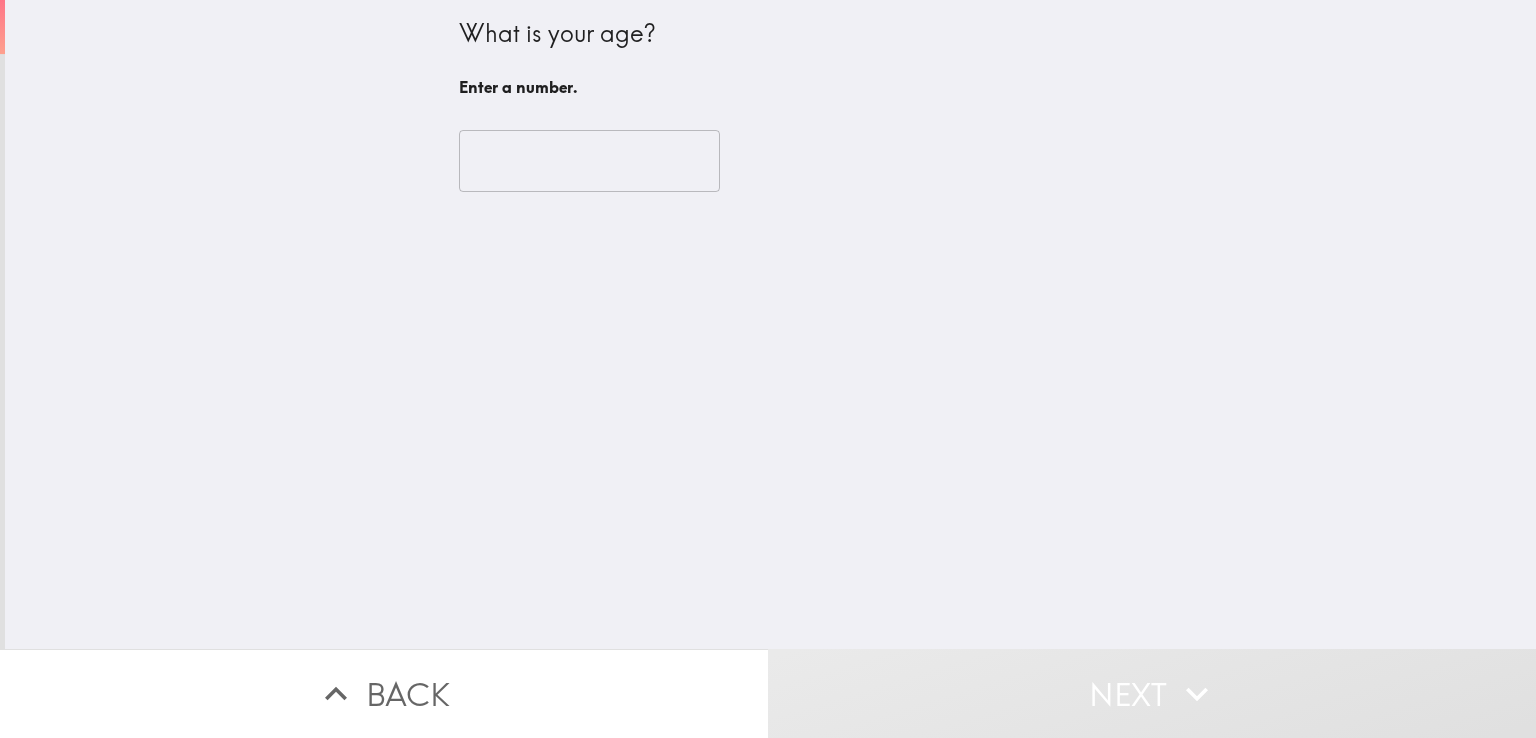 click on "​" at bounding box center [771, 161] 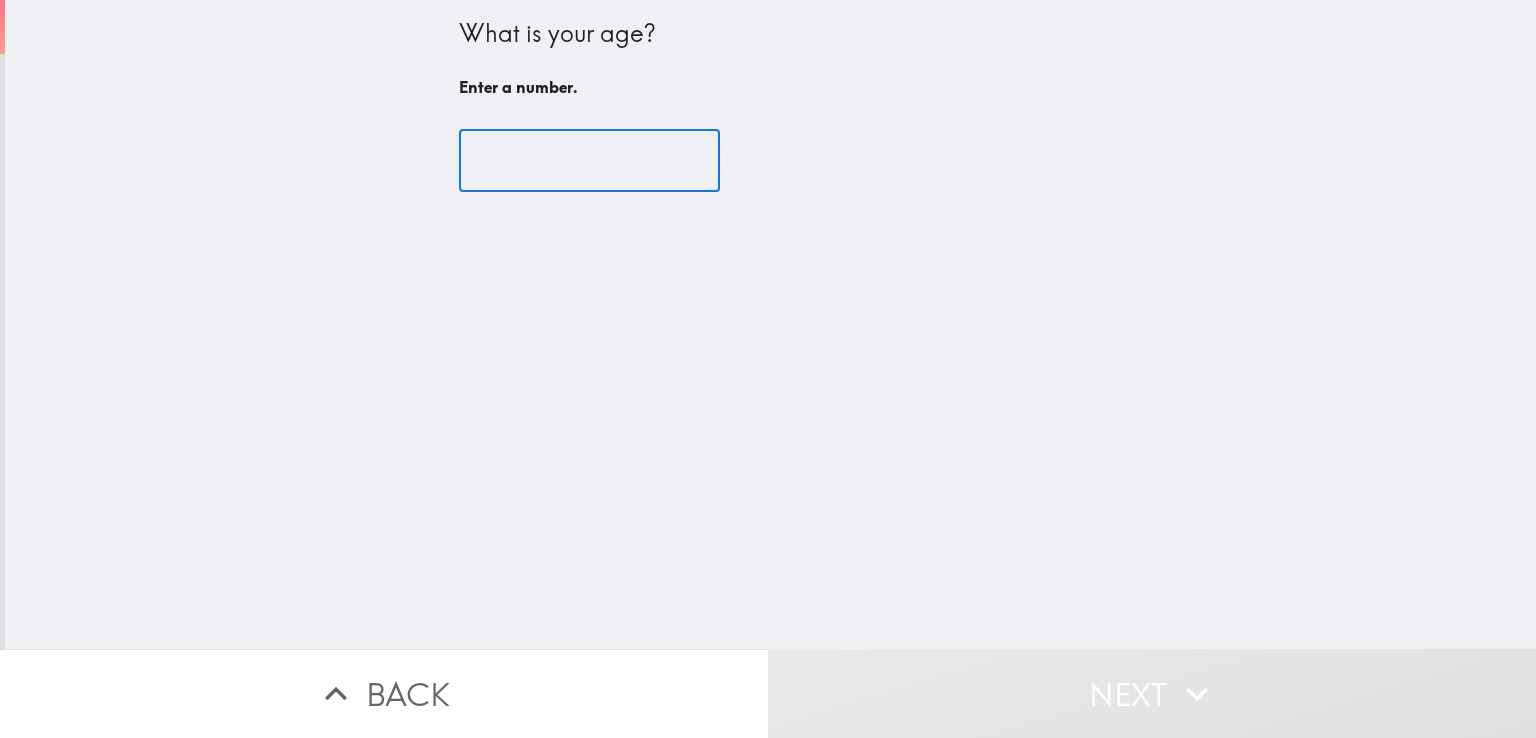 click at bounding box center (589, 161) 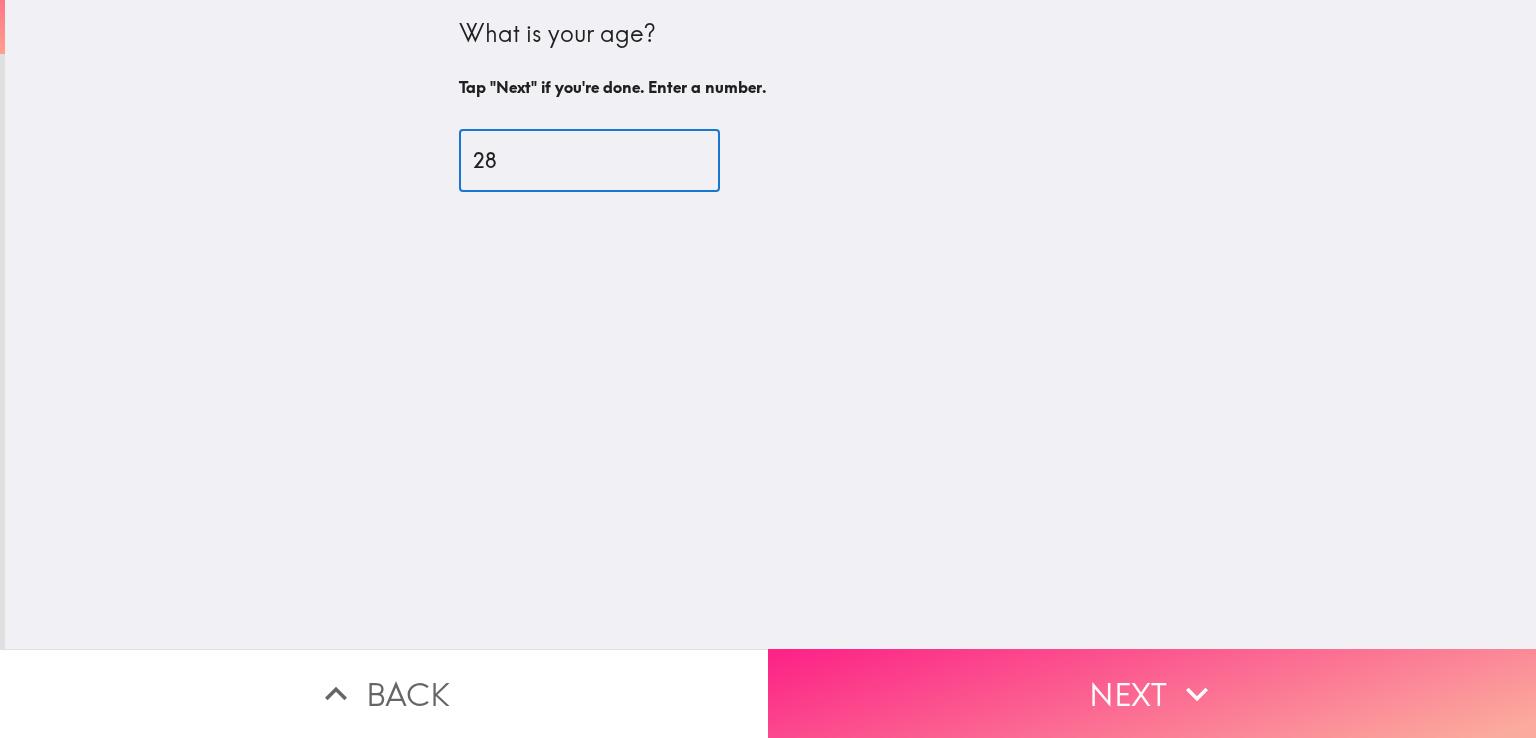 type on "28" 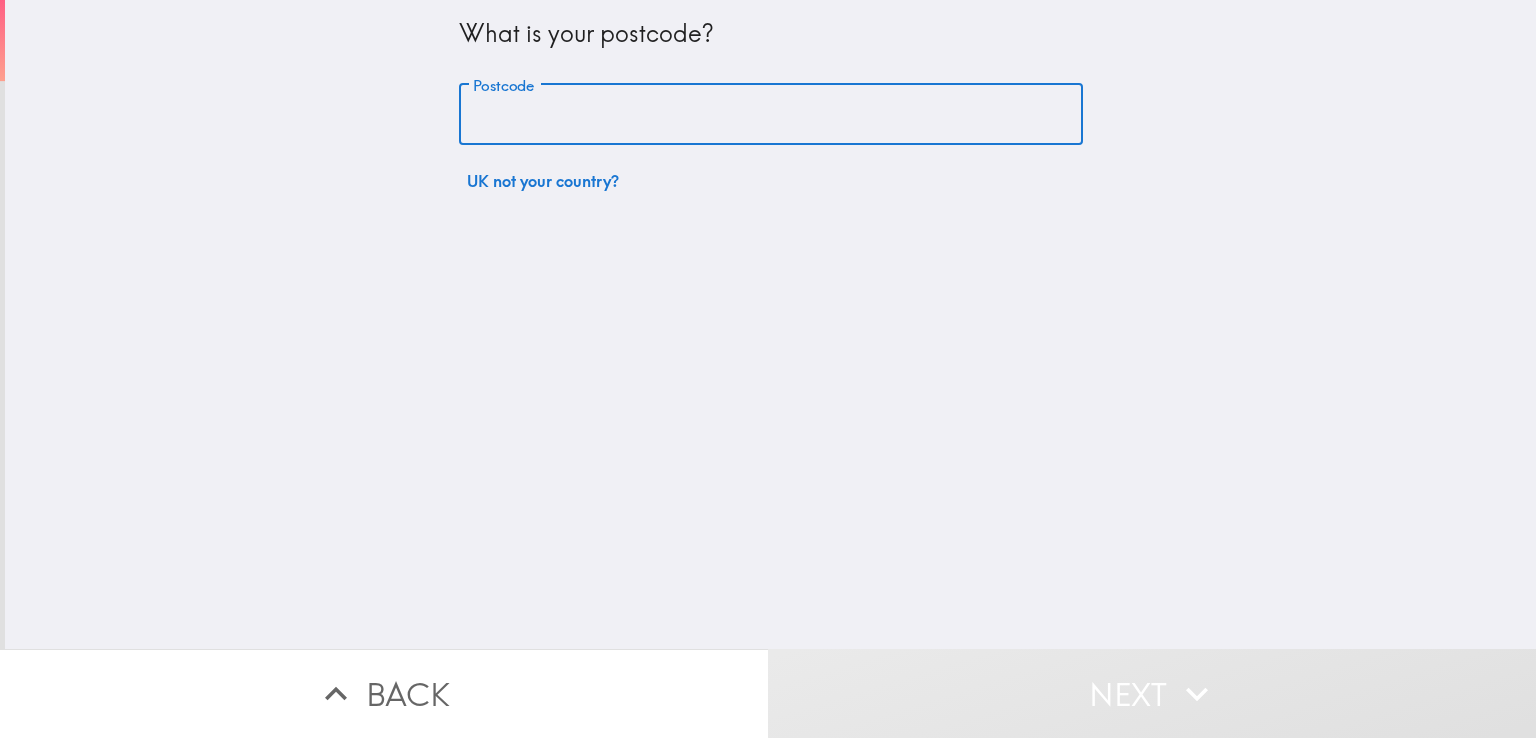 click on "Postcode" at bounding box center (771, 115) 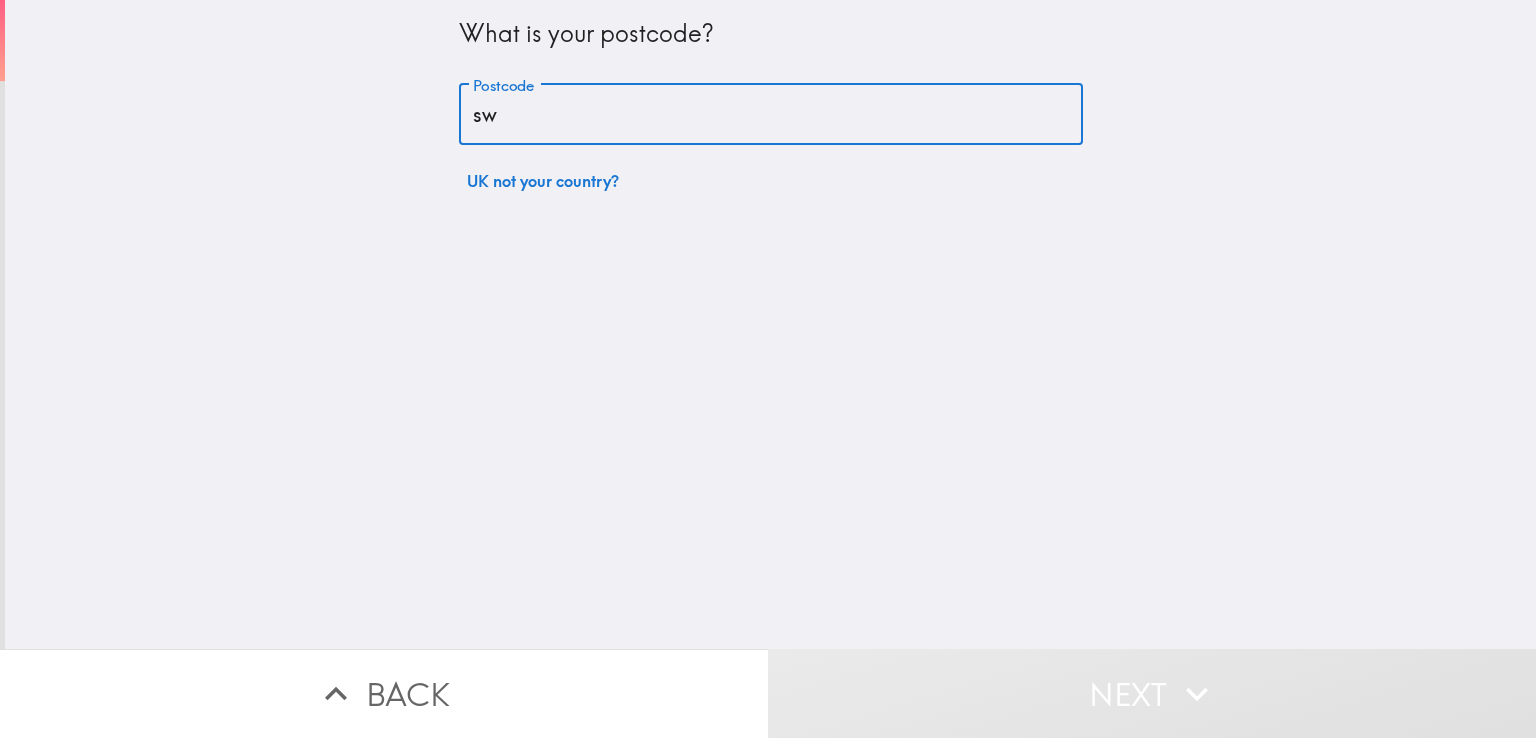 type on "[POSTAL_CODE]" 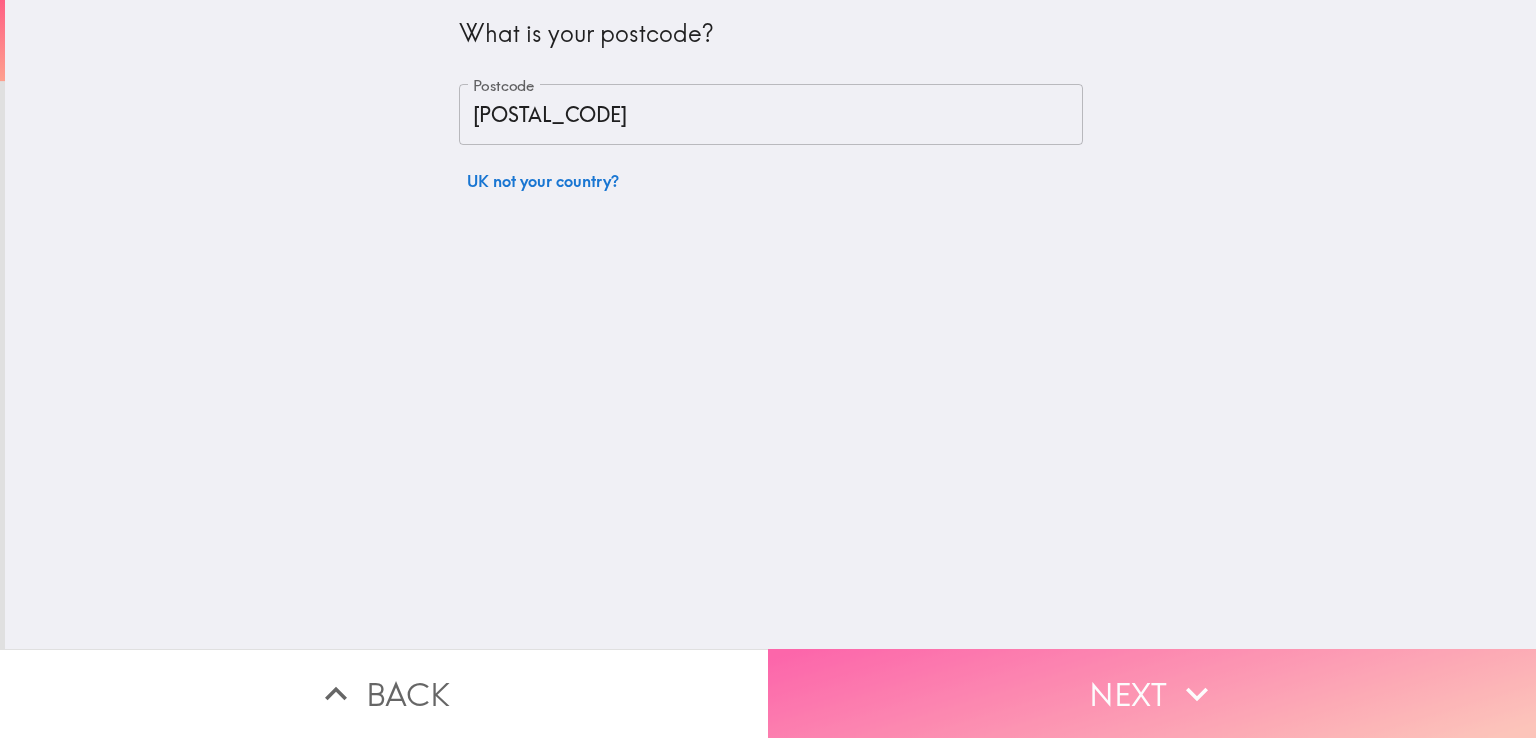 click on "Next" at bounding box center [1152, 693] 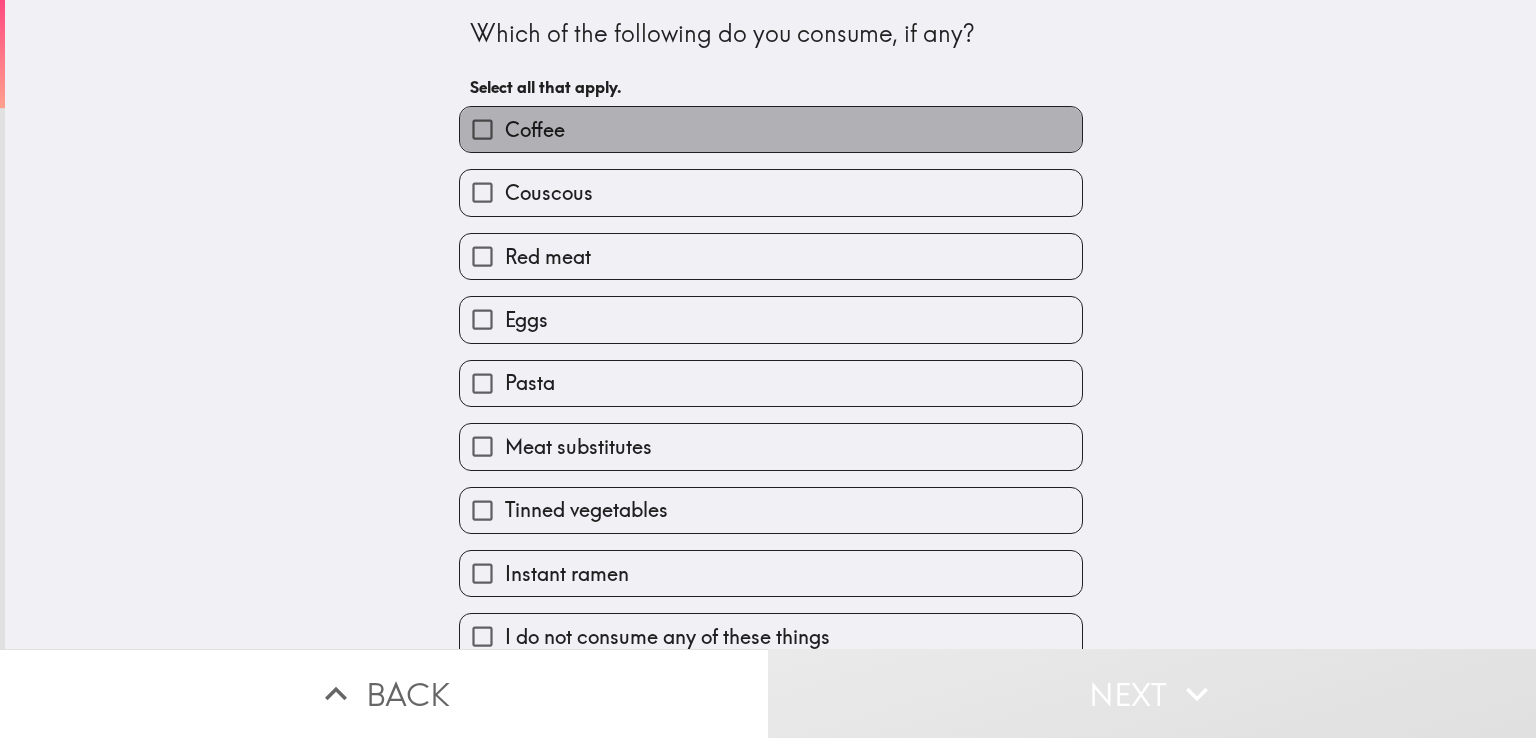 click on "Coffee" at bounding box center (535, 130) 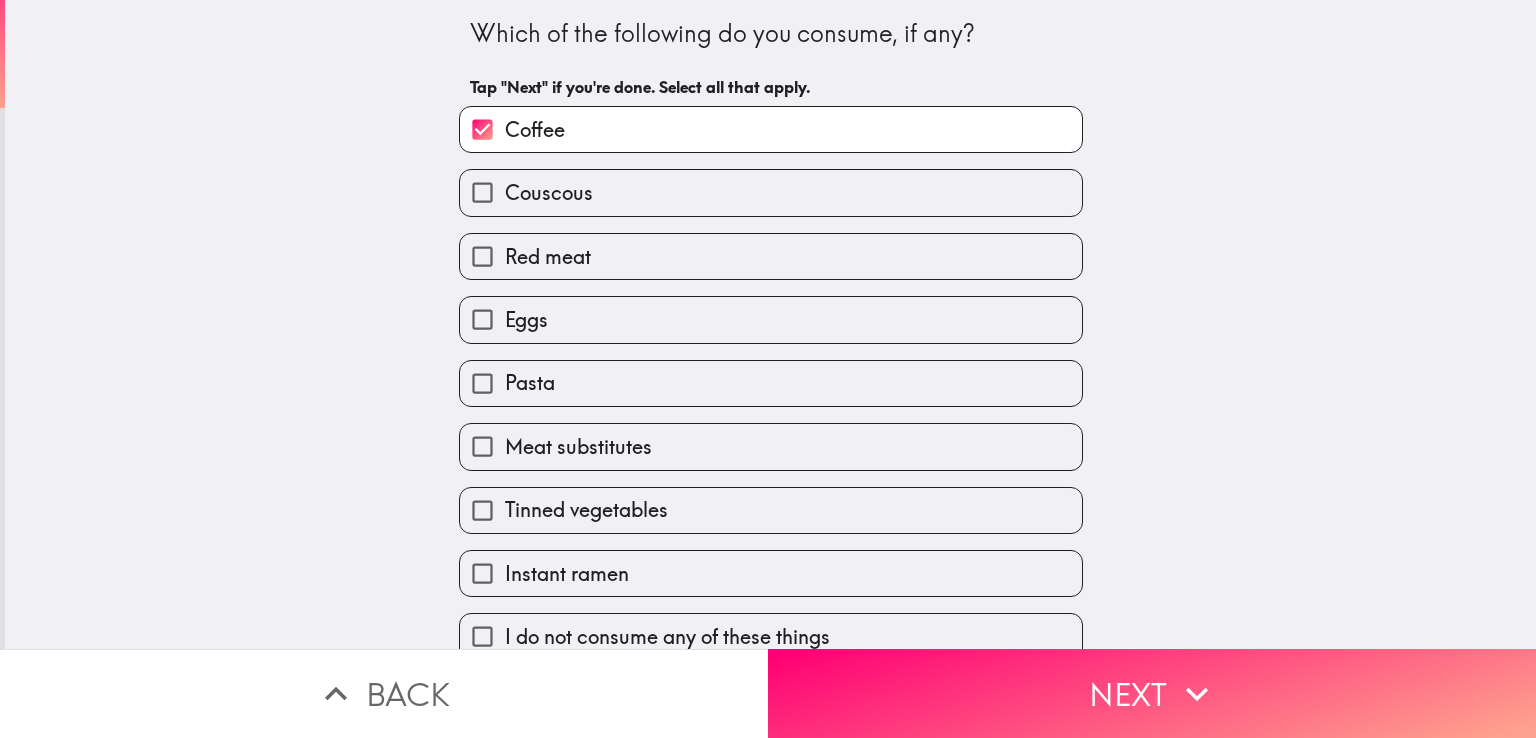 click on "Eggs" at bounding box center [482, 319] 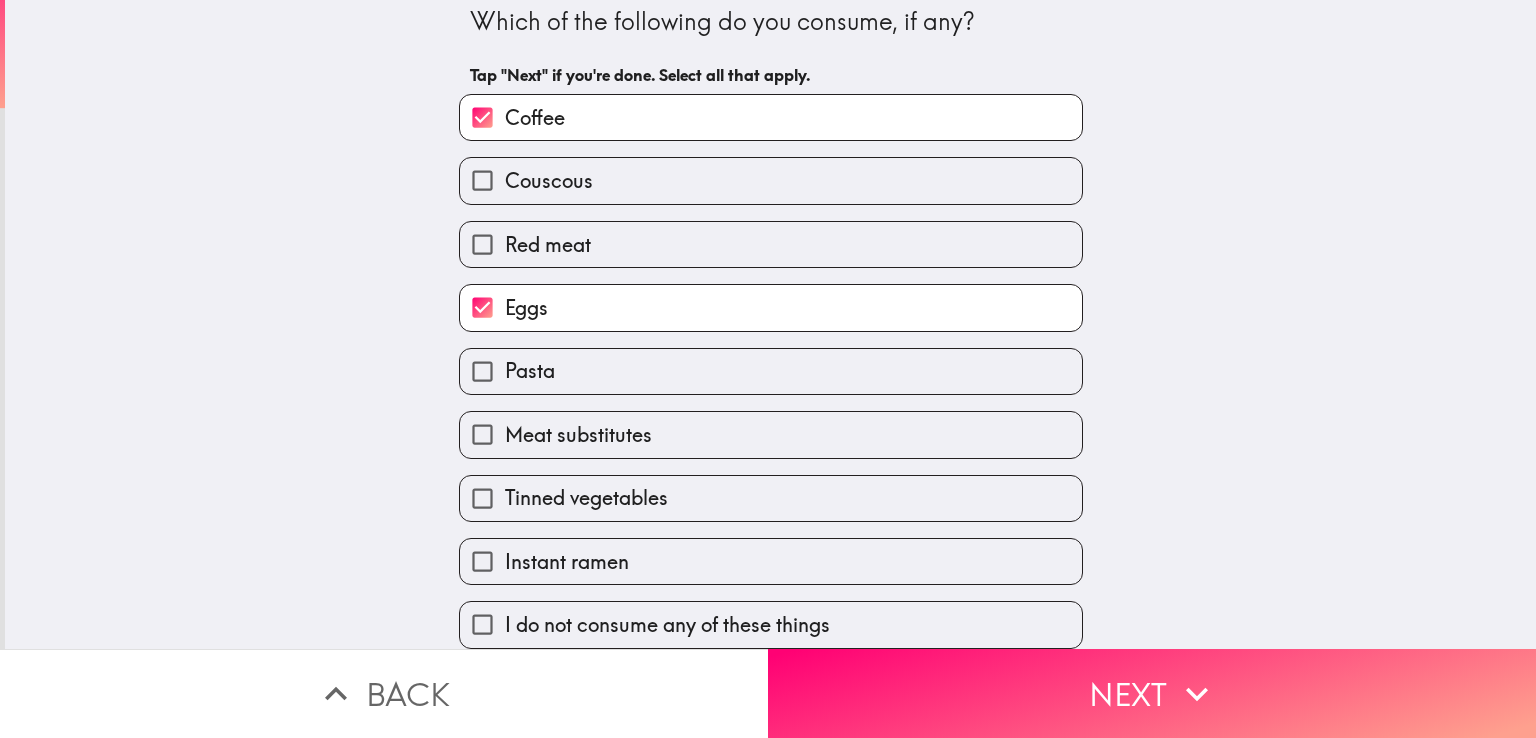 scroll, scrollTop: 24, scrollLeft: 0, axis: vertical 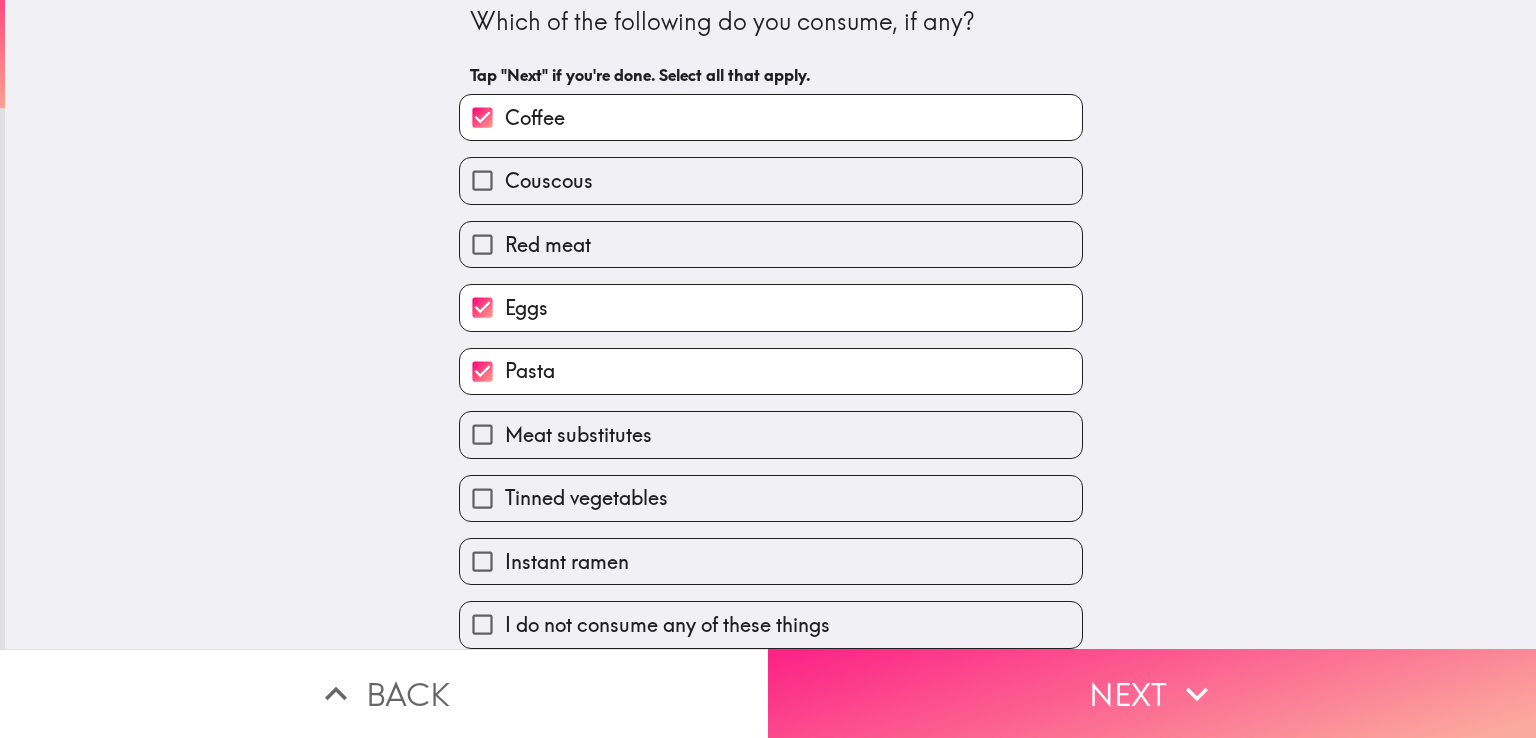 click on "Next" at bounding box center [1152, 693] 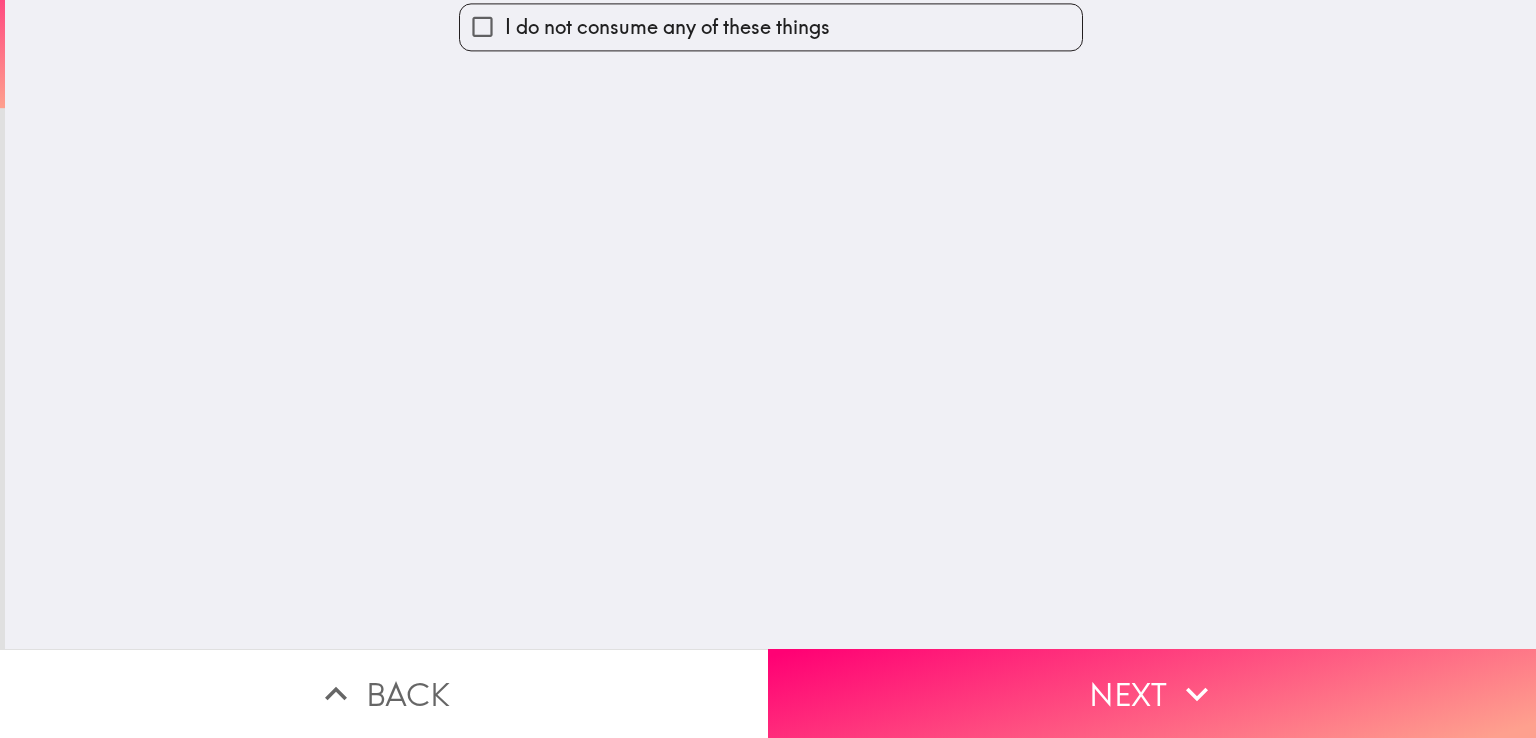 scroll, scrollTop: 0, scrollLeft: 0, axis: both 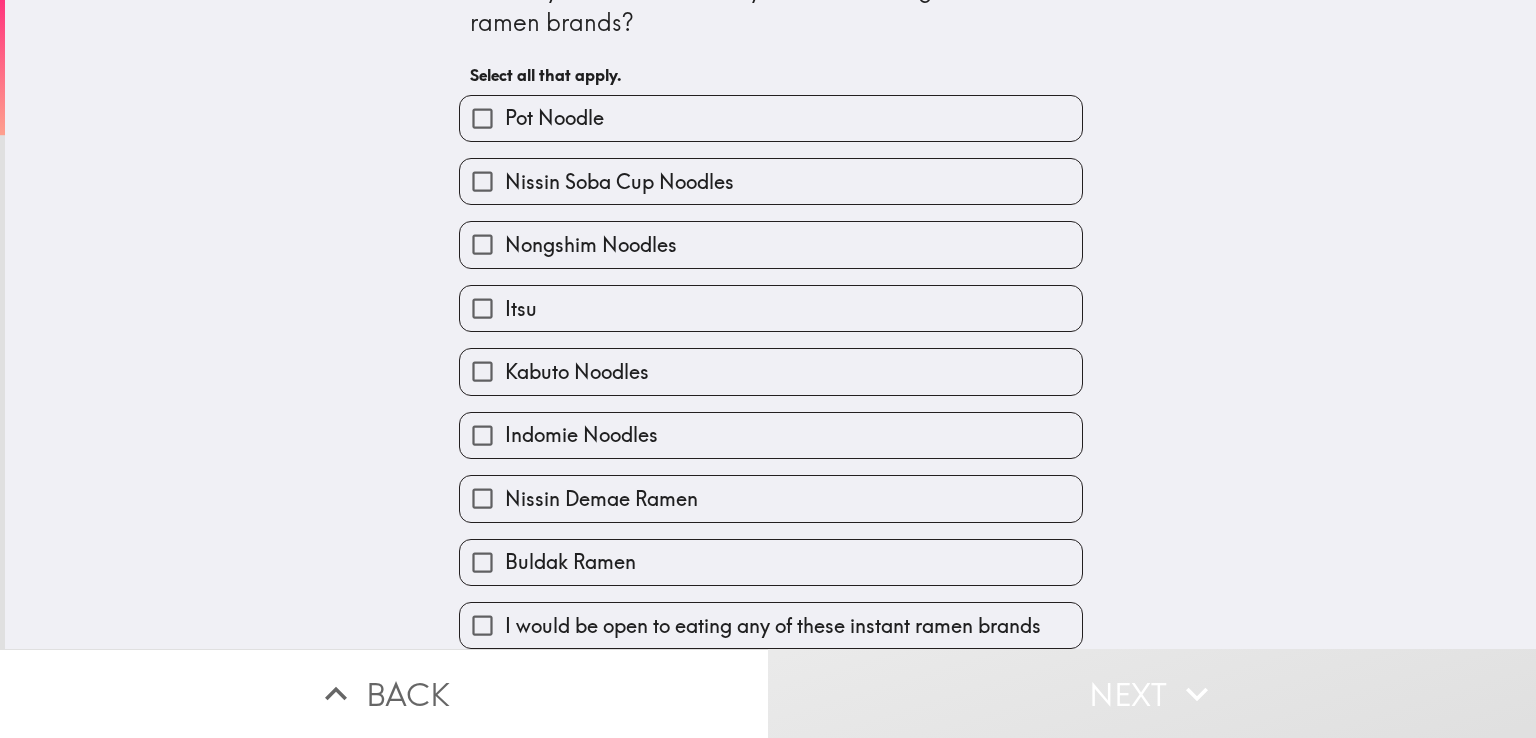 click on "I would be open to eating any of these instant ramen brands" at bounding box center (773, 626) 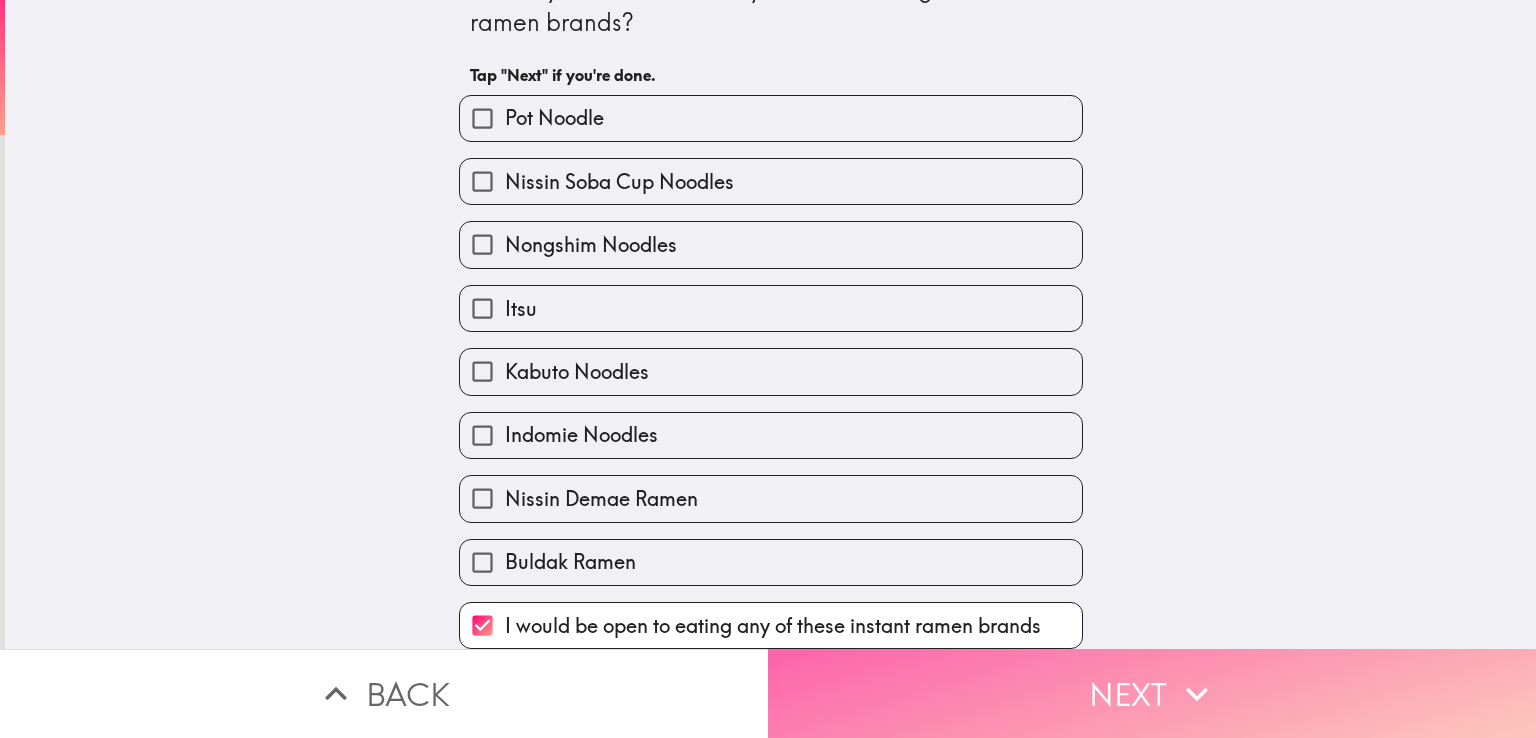 click 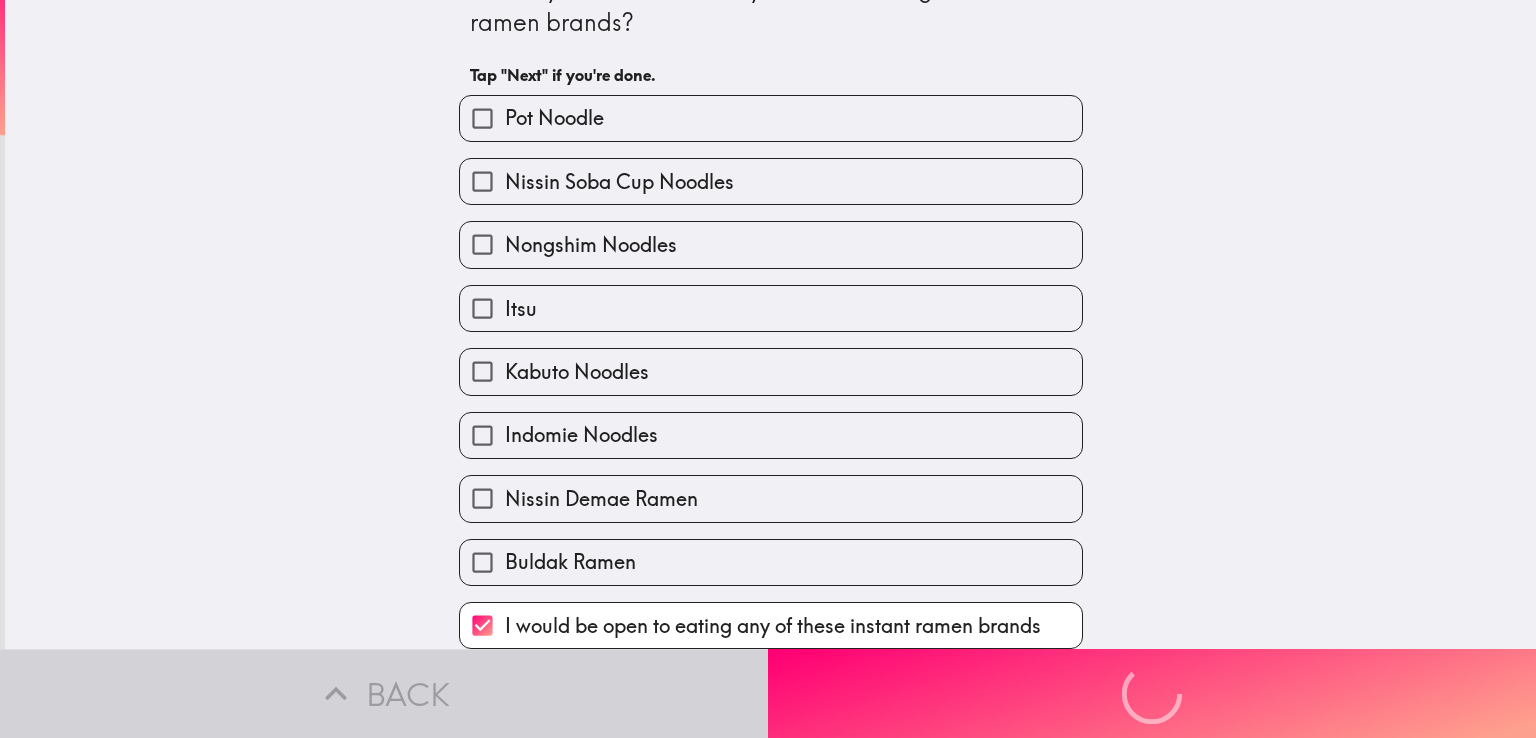 scroll, scrollTop: 0, scrollLeft: 0, axis: both 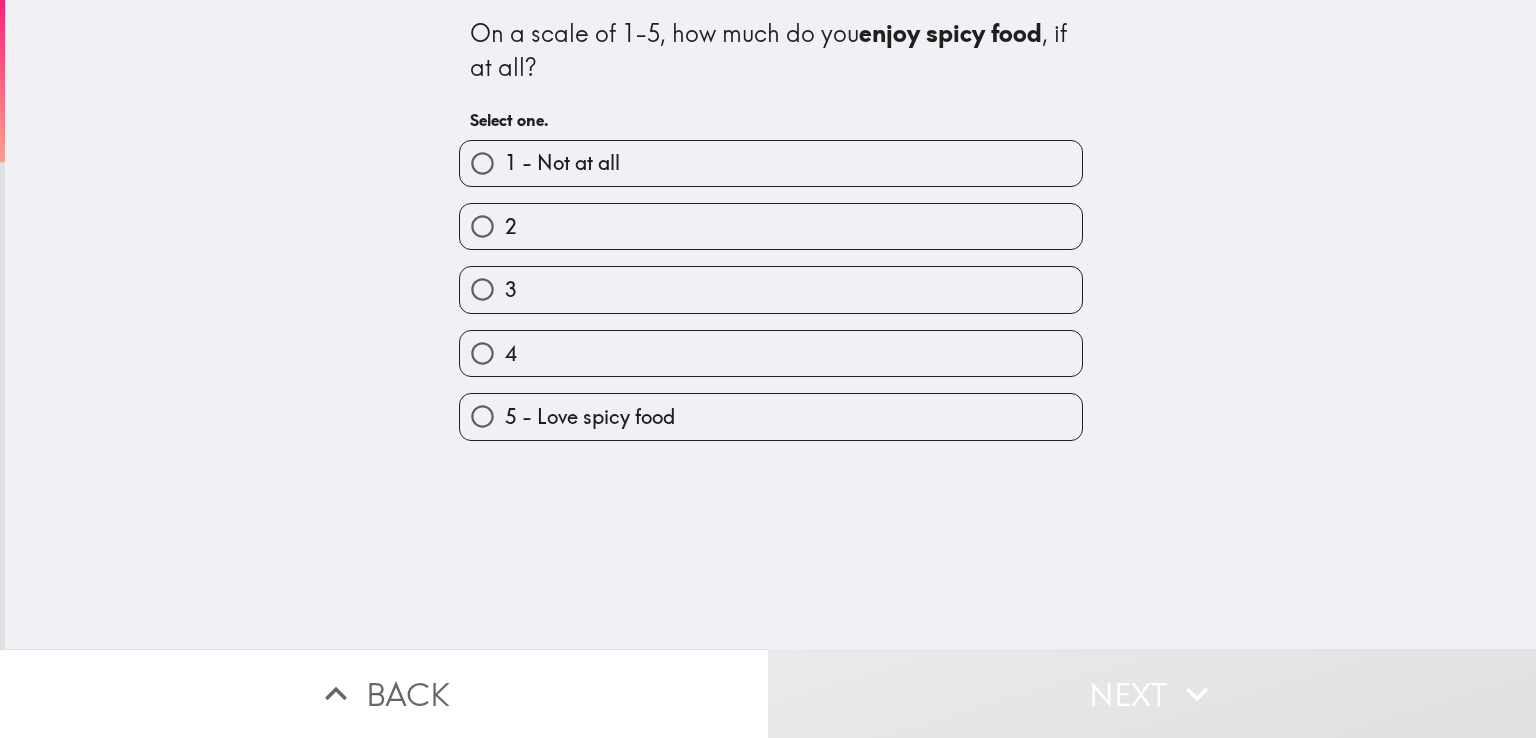 click on "4" at bounding box center [771, 353] 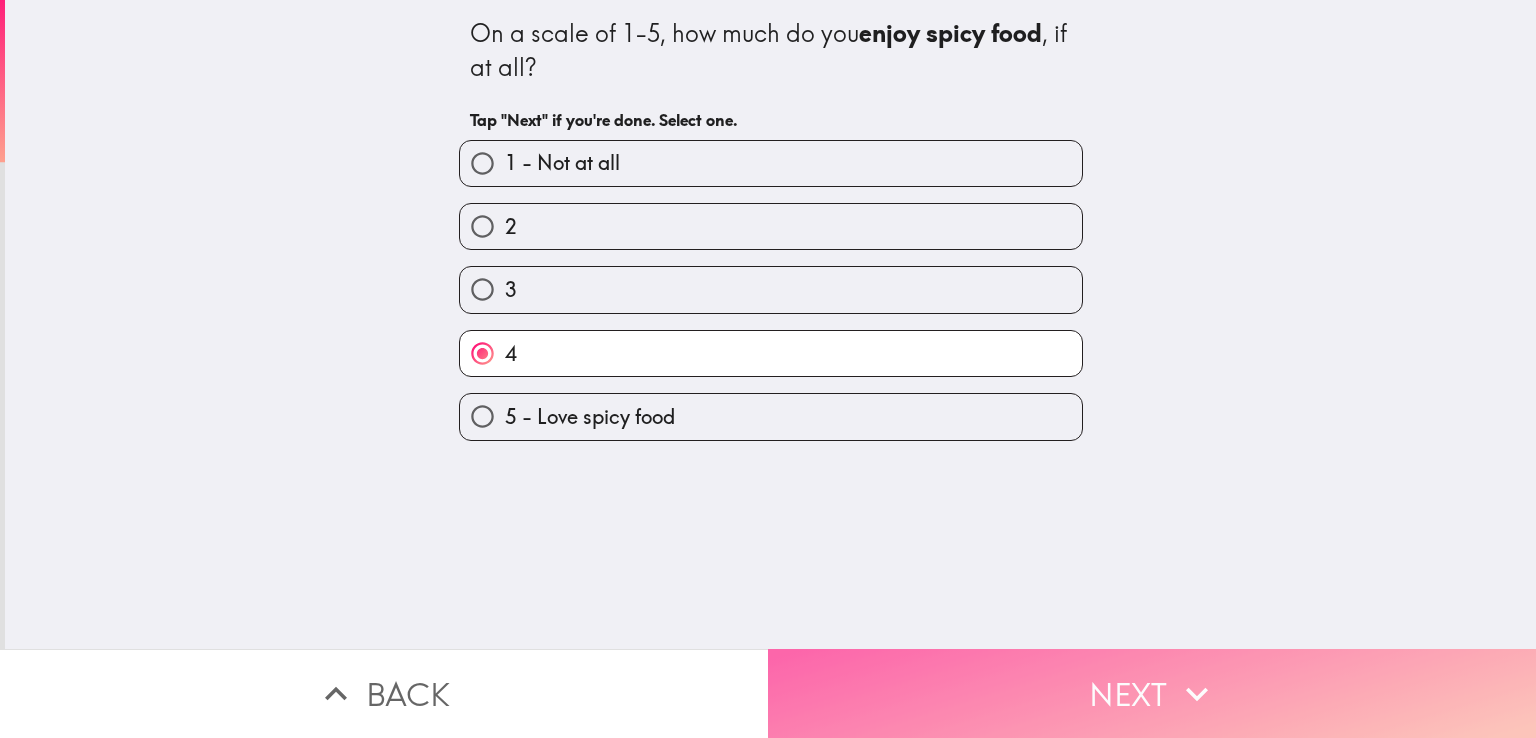 click on "Next" at bounding box center [1152, 693] 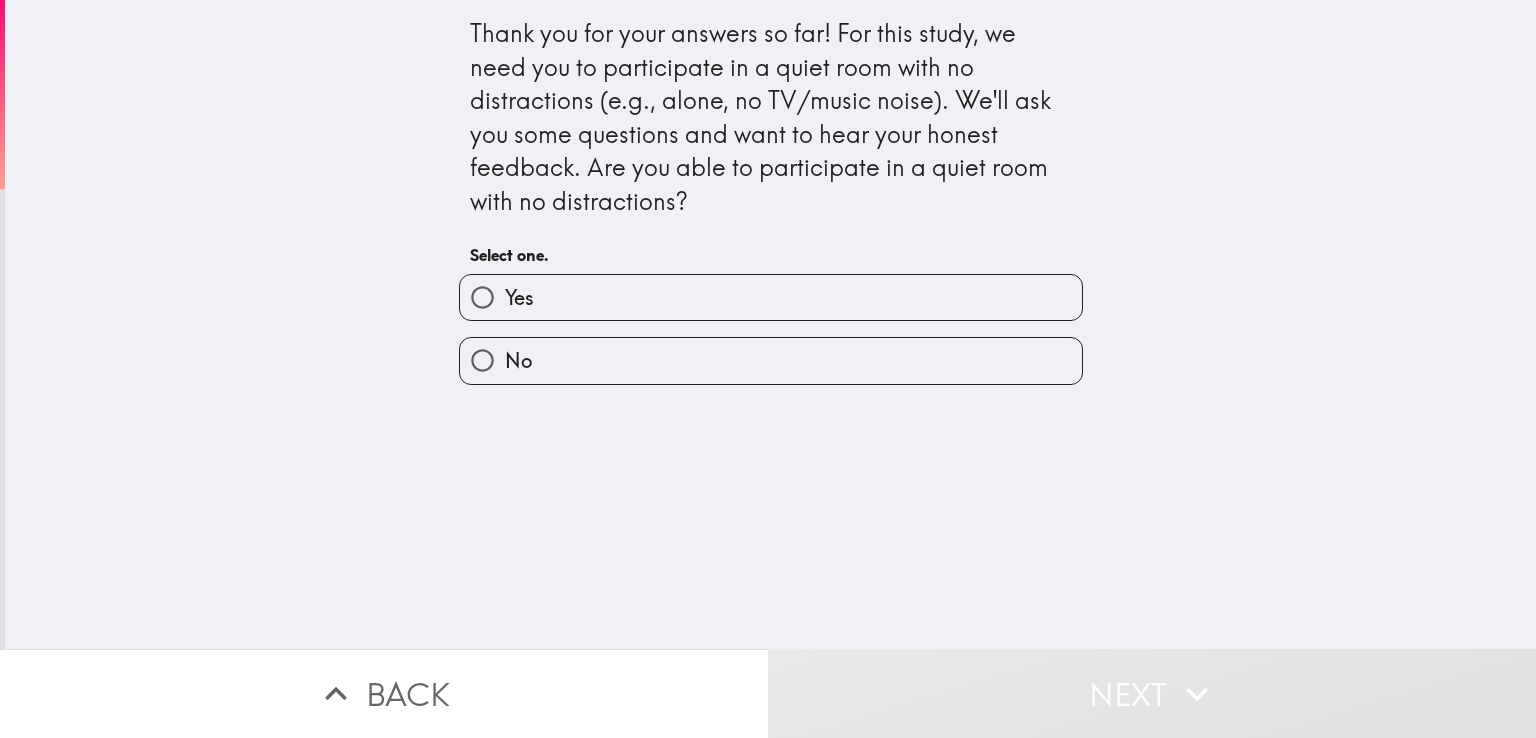 click on "Yes" at bounding box center (771, 297) 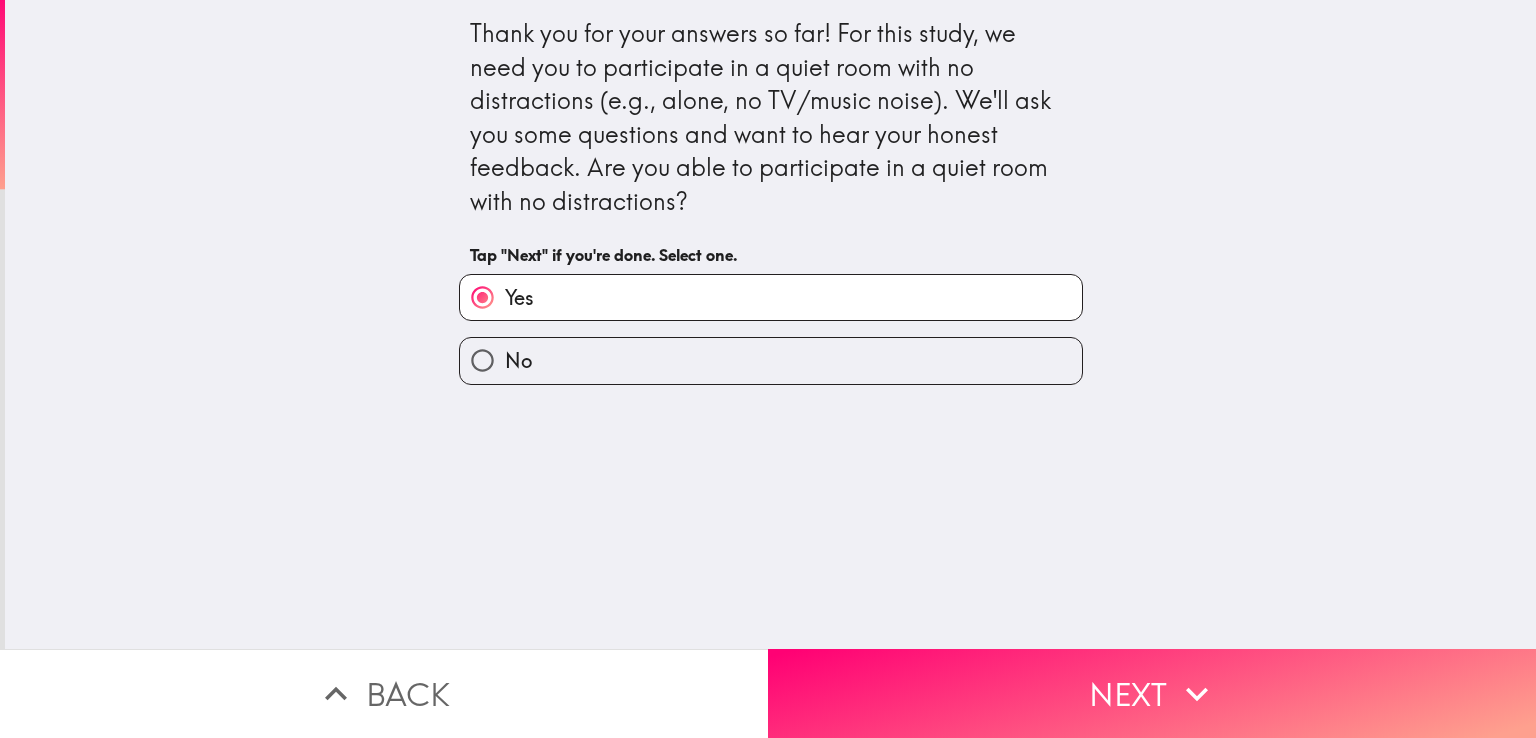 drag, startPoint x: 1143, startPoint y: 682, endPoint x: 1133, endPoint y: 684, distance: 10.198039 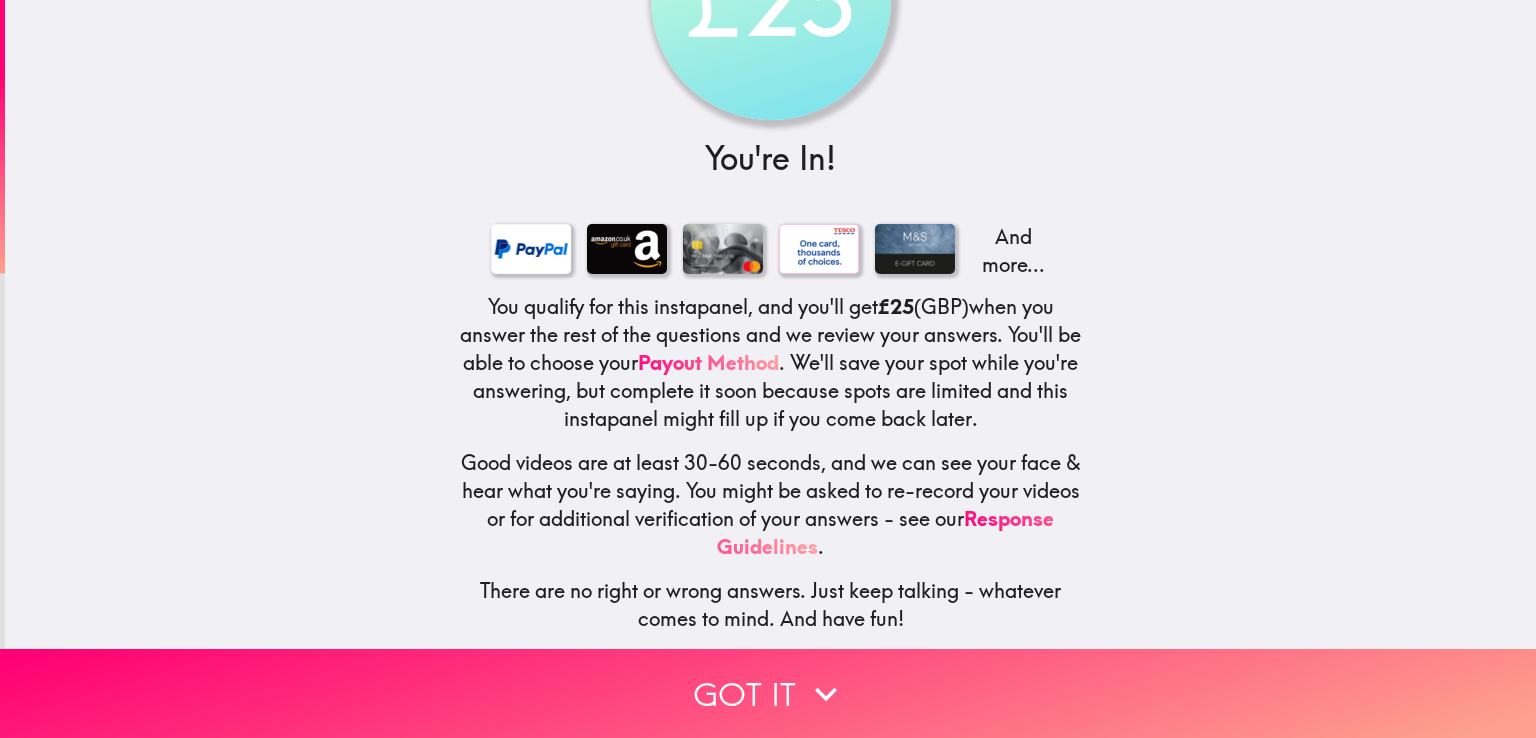 scroll, scrollTop: 167, scrollLeft: 0, axis: vertical 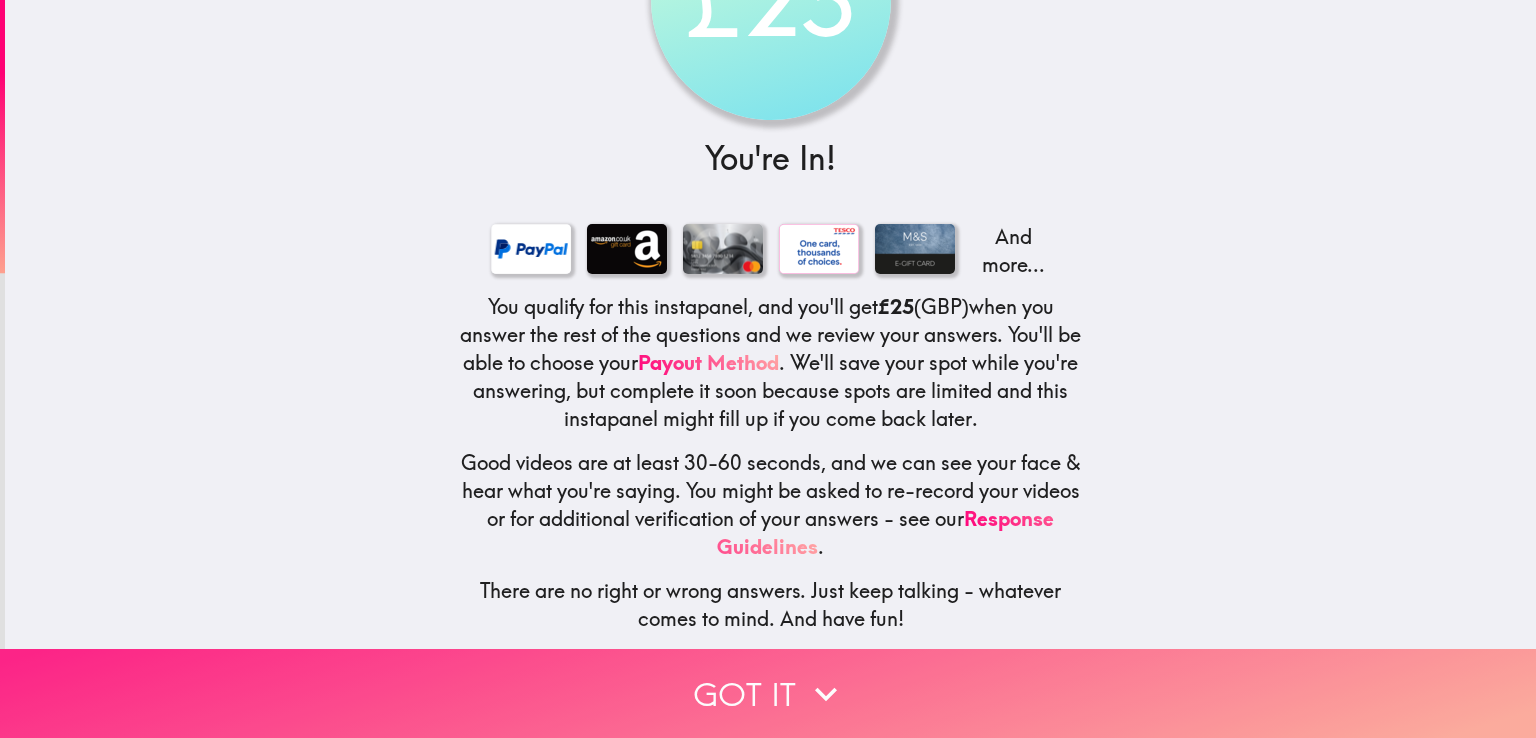 click on "Got it" at bounding box center [768, 693] 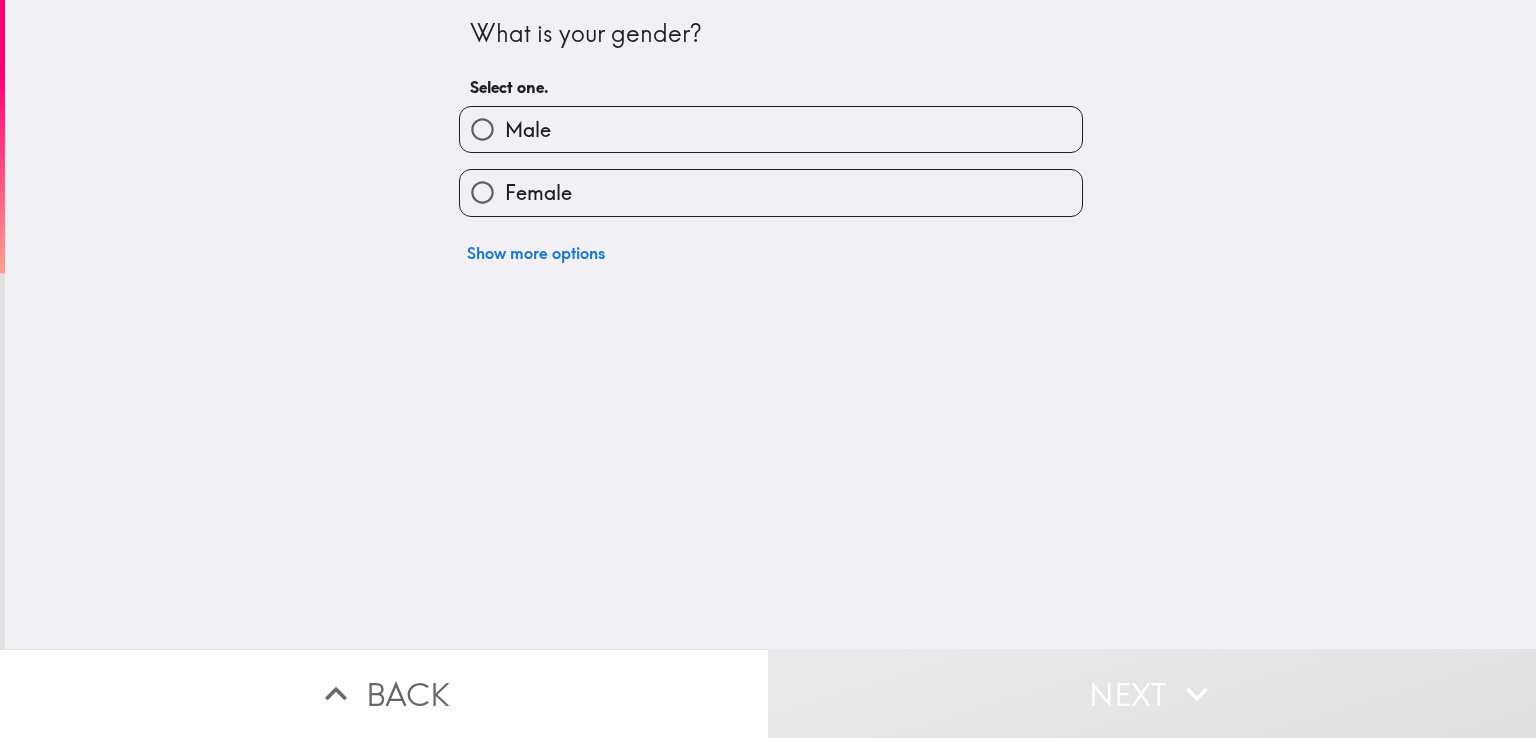 scroll, scrollTop: 0, scrollLeft: 0, axis: both 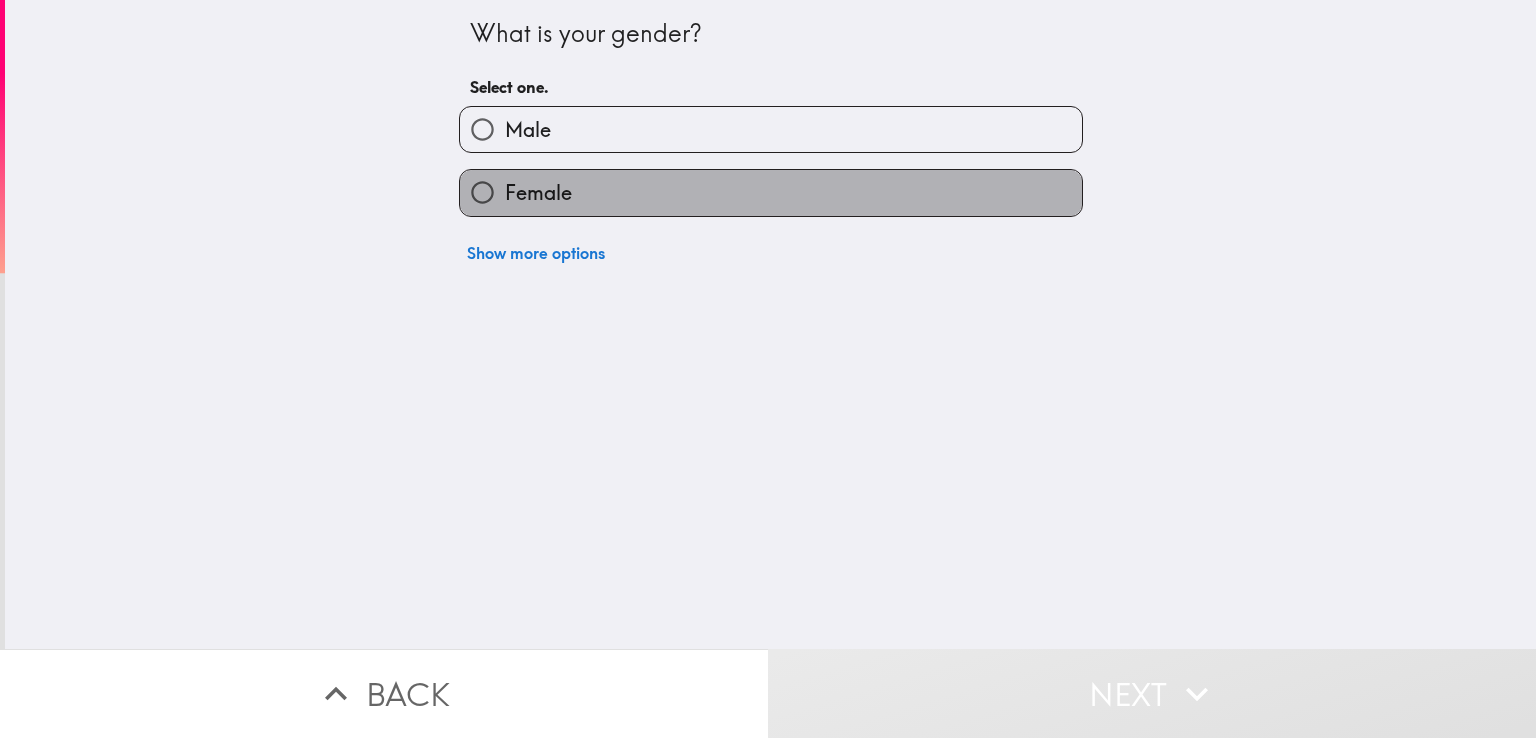 drag, startPoint x: 632, startPoint y: 209, endPoint x: 629, endPoint y: 195, distance: 14.3178215 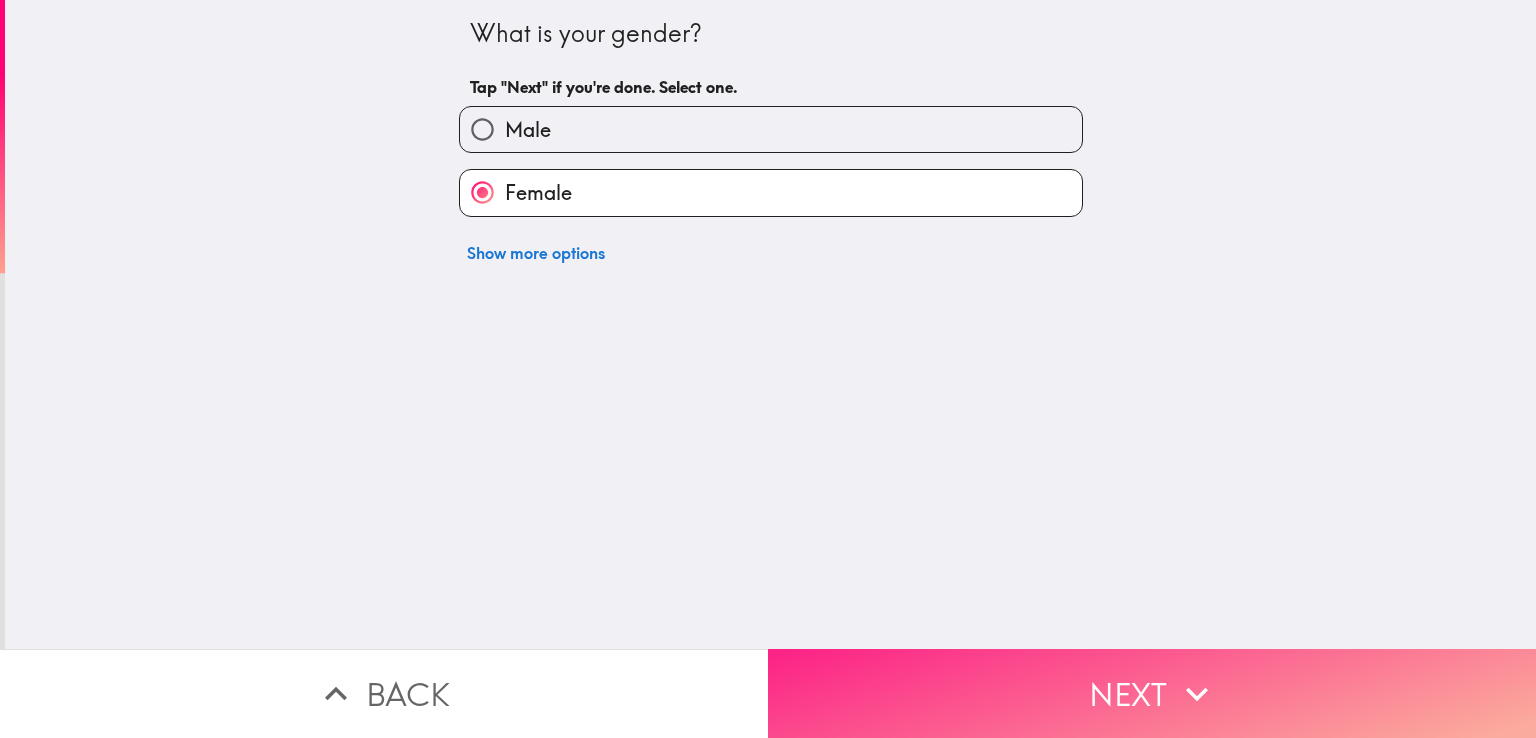 click on "Next" at bounding box center [1152, 693] 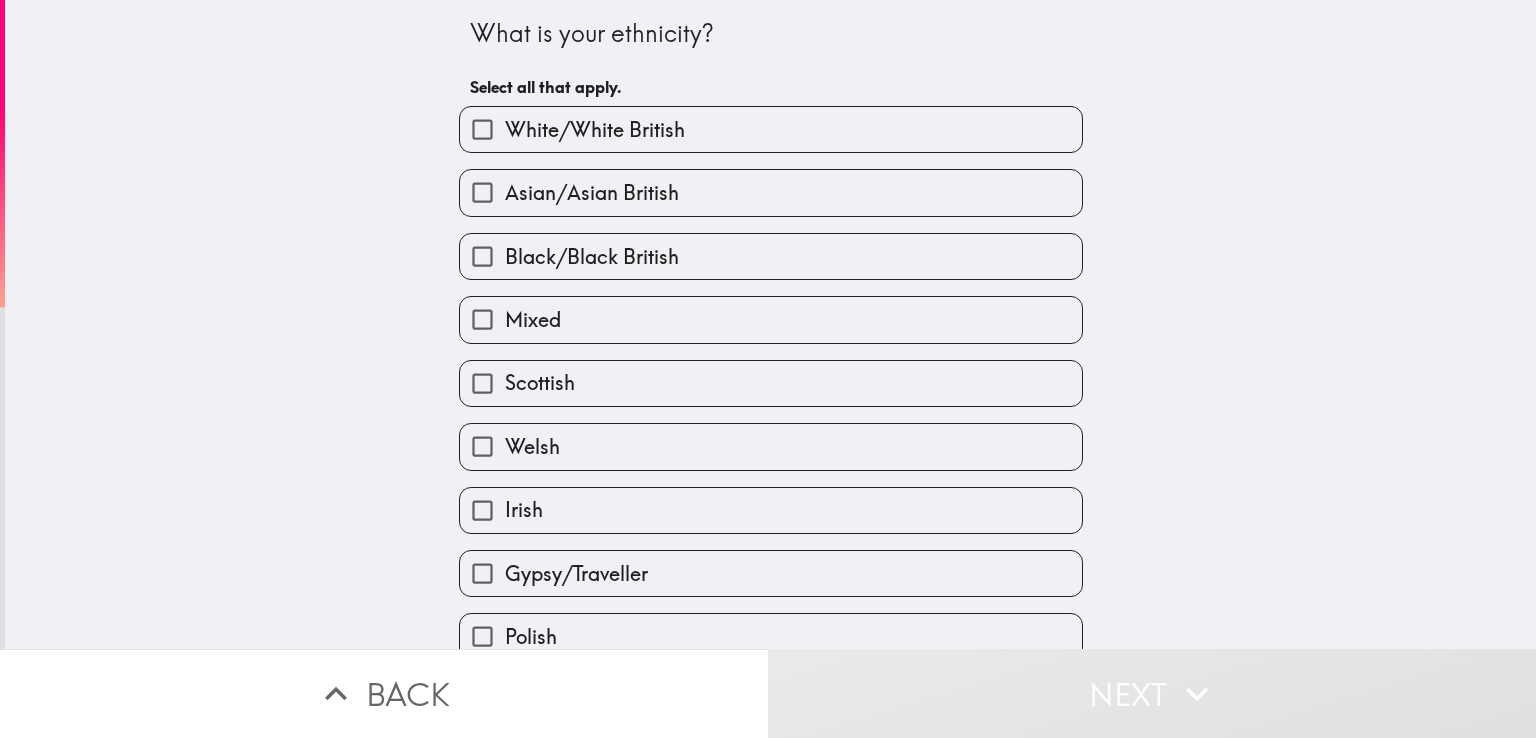 click on "White/White British" at bounding box center (595, 130) 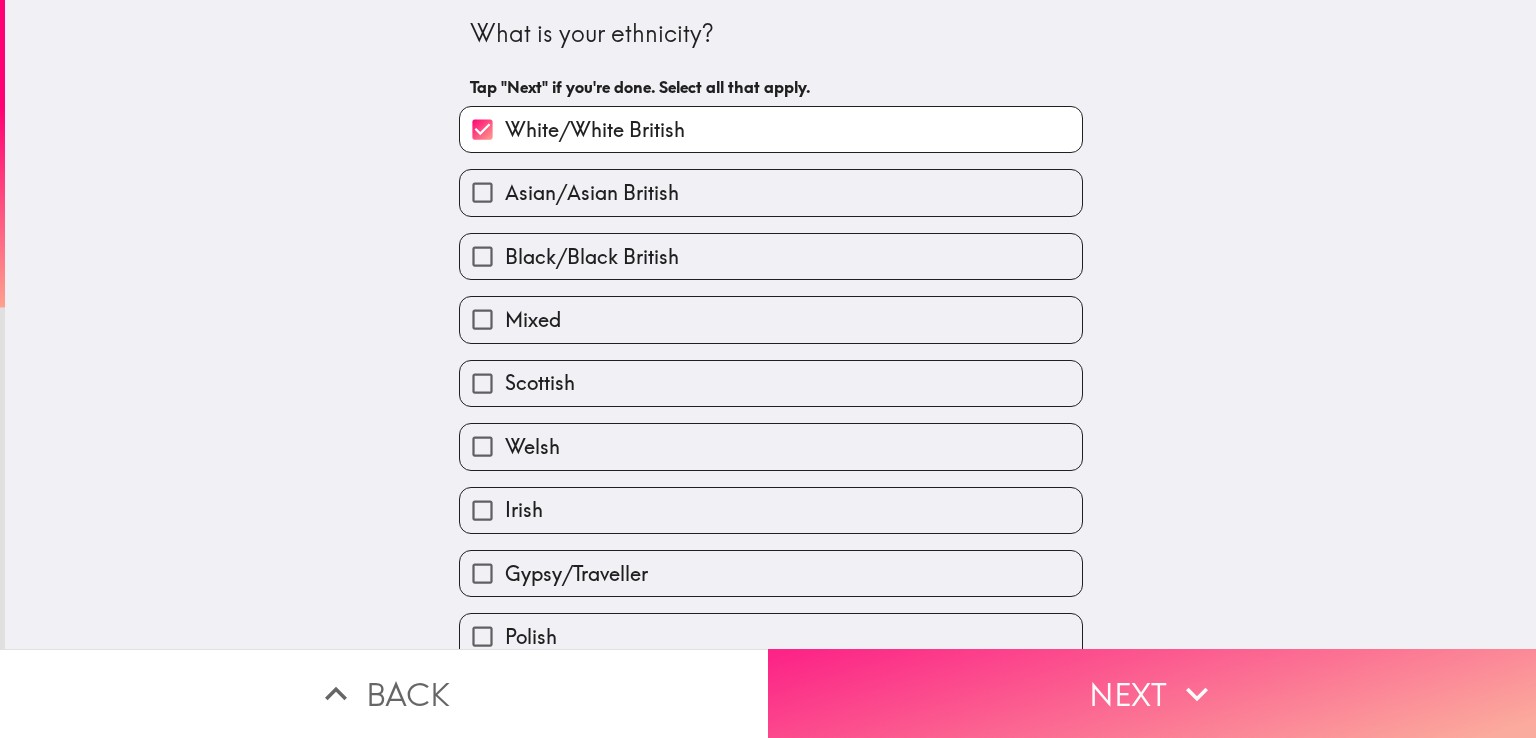 click 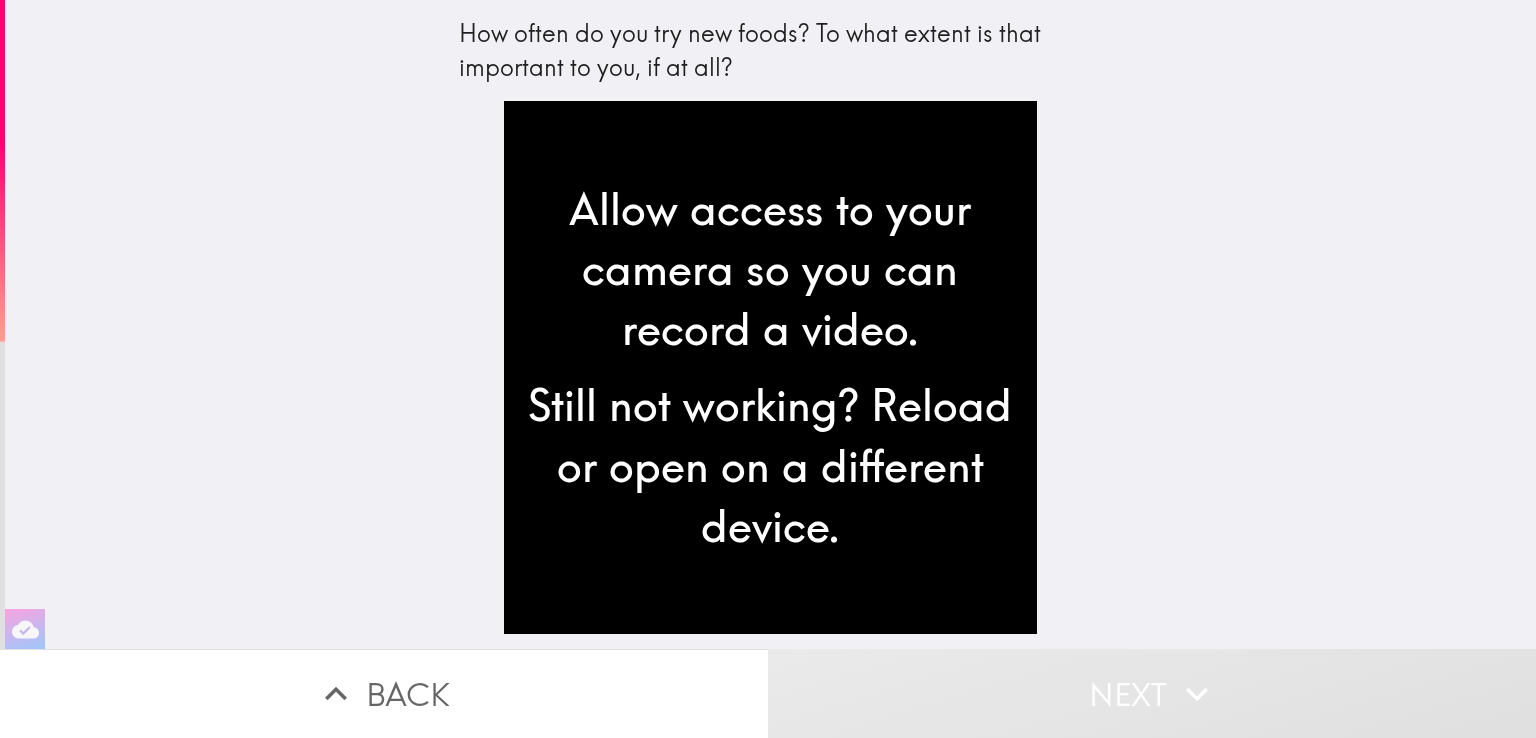 drag, startPoint x: 710, startPoint y: 65, endPoint x: 458, endPoint y: 41, distance: 253.14027 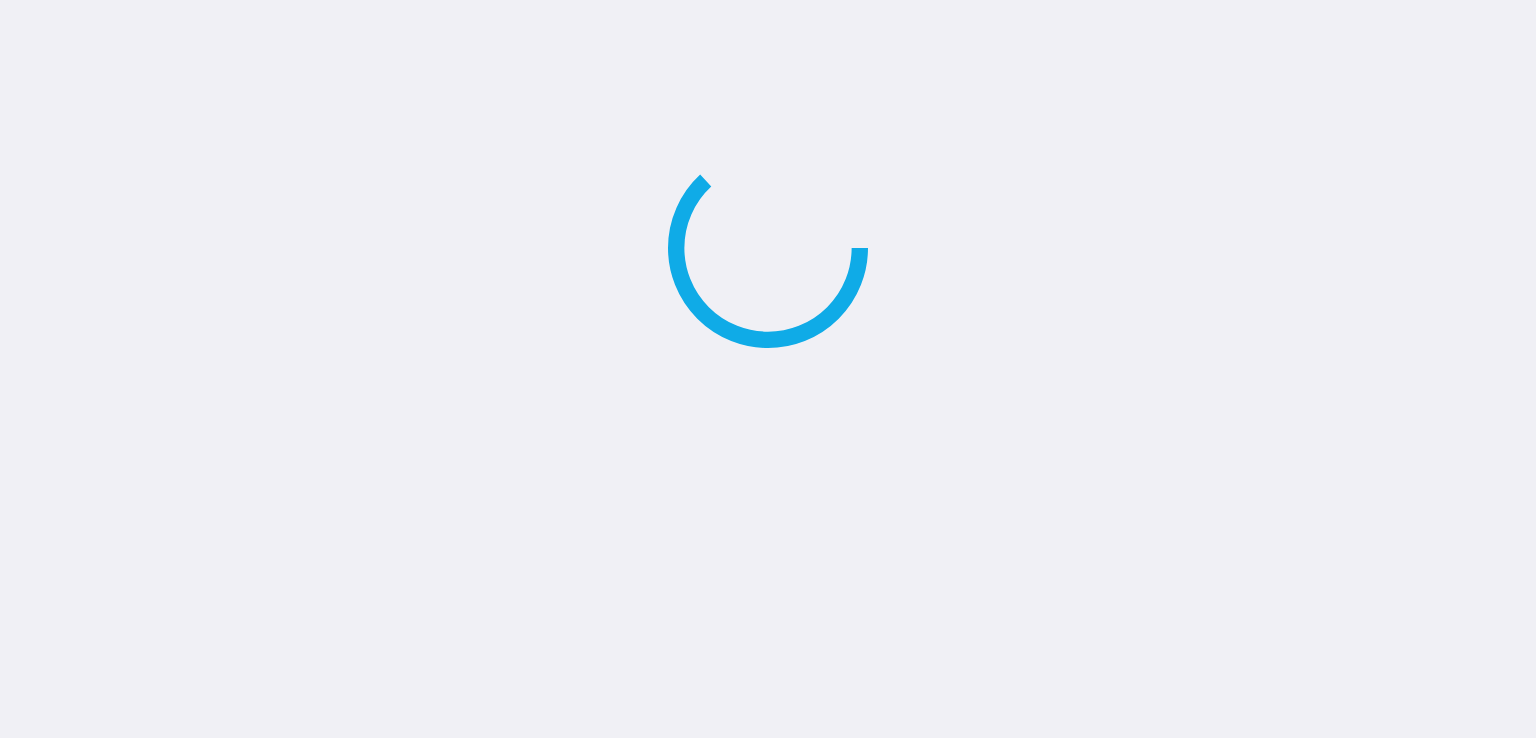 scroll, scrollTop: 0, scrollLeft: 0, axis: both 